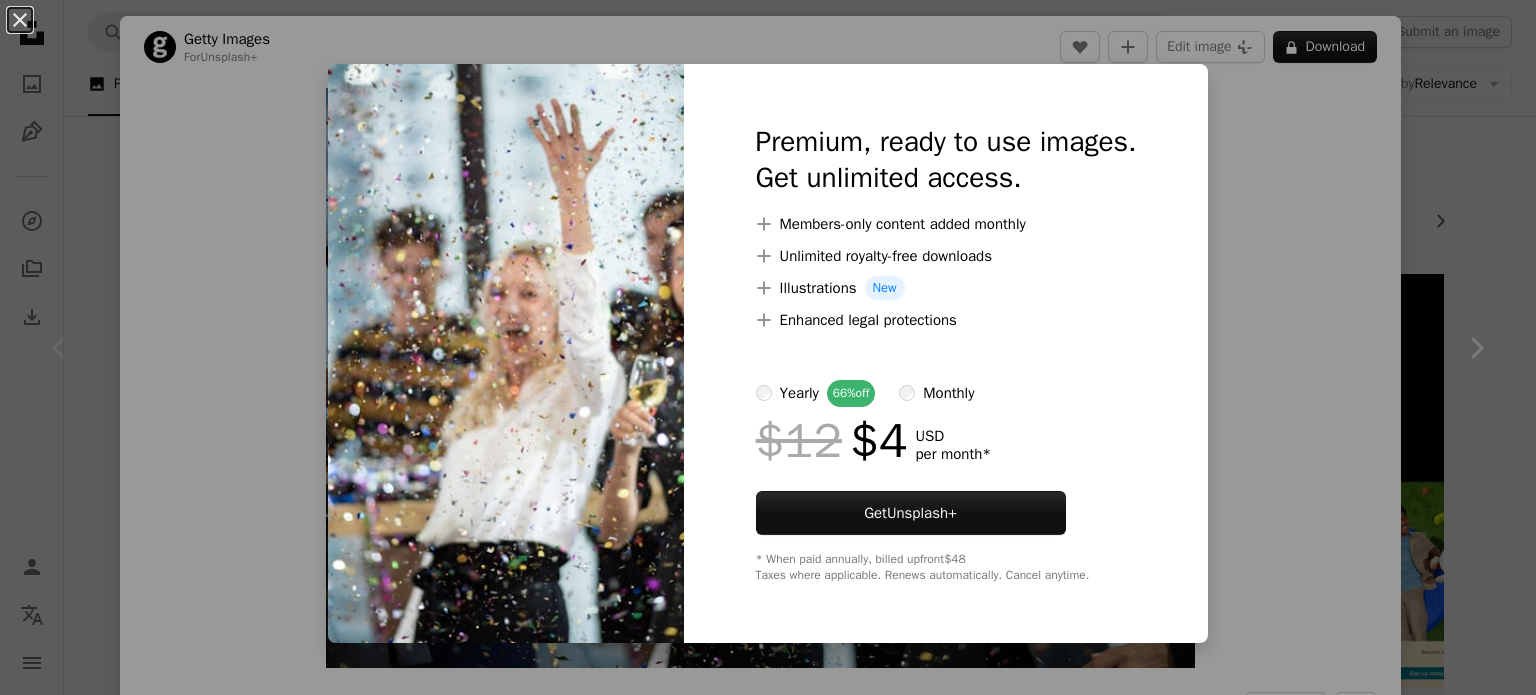 scroll, scrollTop: 200, scrollLeft: 0, axis: vertical 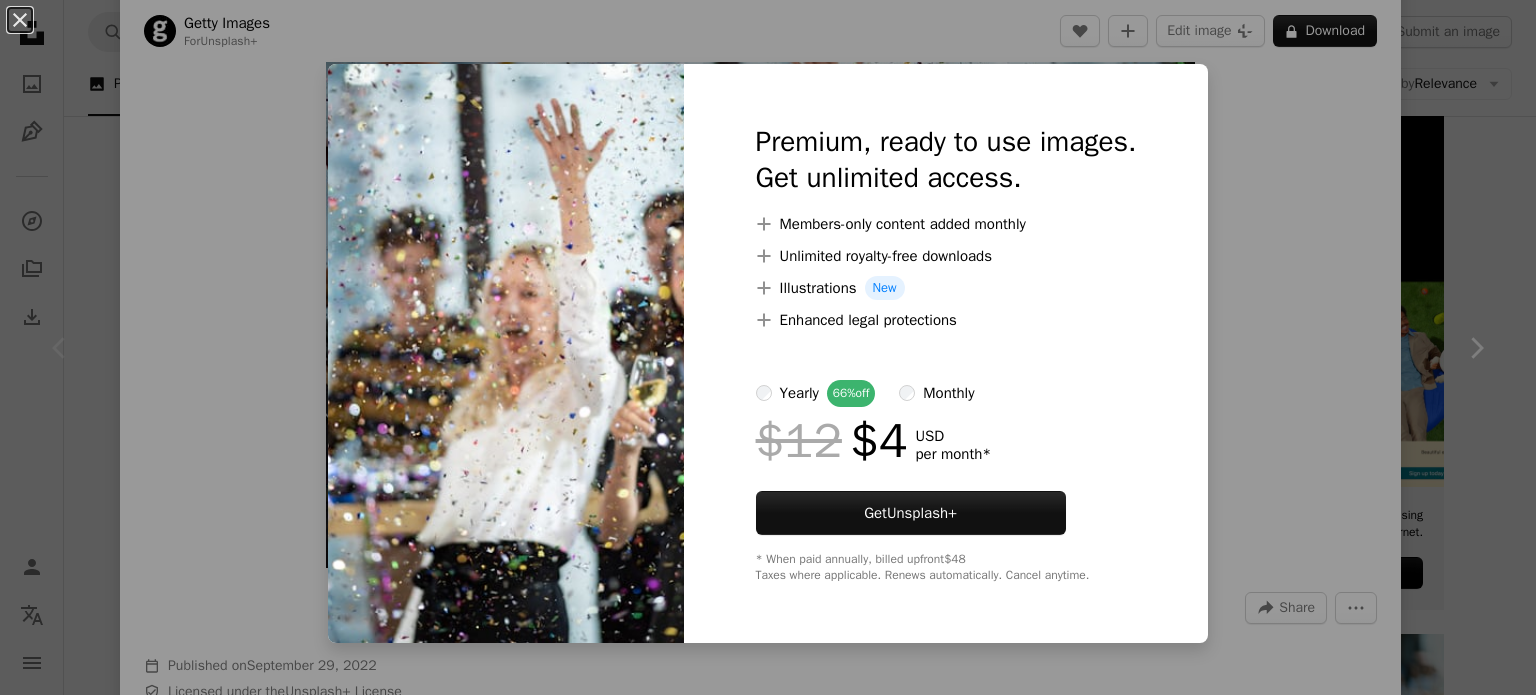 click on "An X shape Premium, ready to use images. Get unlimited access. A plus sign Members-only content added monthly A plus sign Unlimited royalty-free downloads A plus sign Illustrations  New A plus sign Enhanced legal protections yearly 66%  off monthly $12   $4 USD per month * Get  Unsplash+ * When paid annually, billed upfront  $48 Taxes where applicable. Renews automatically. Cancel anytime." at bounding box center [768, 347] 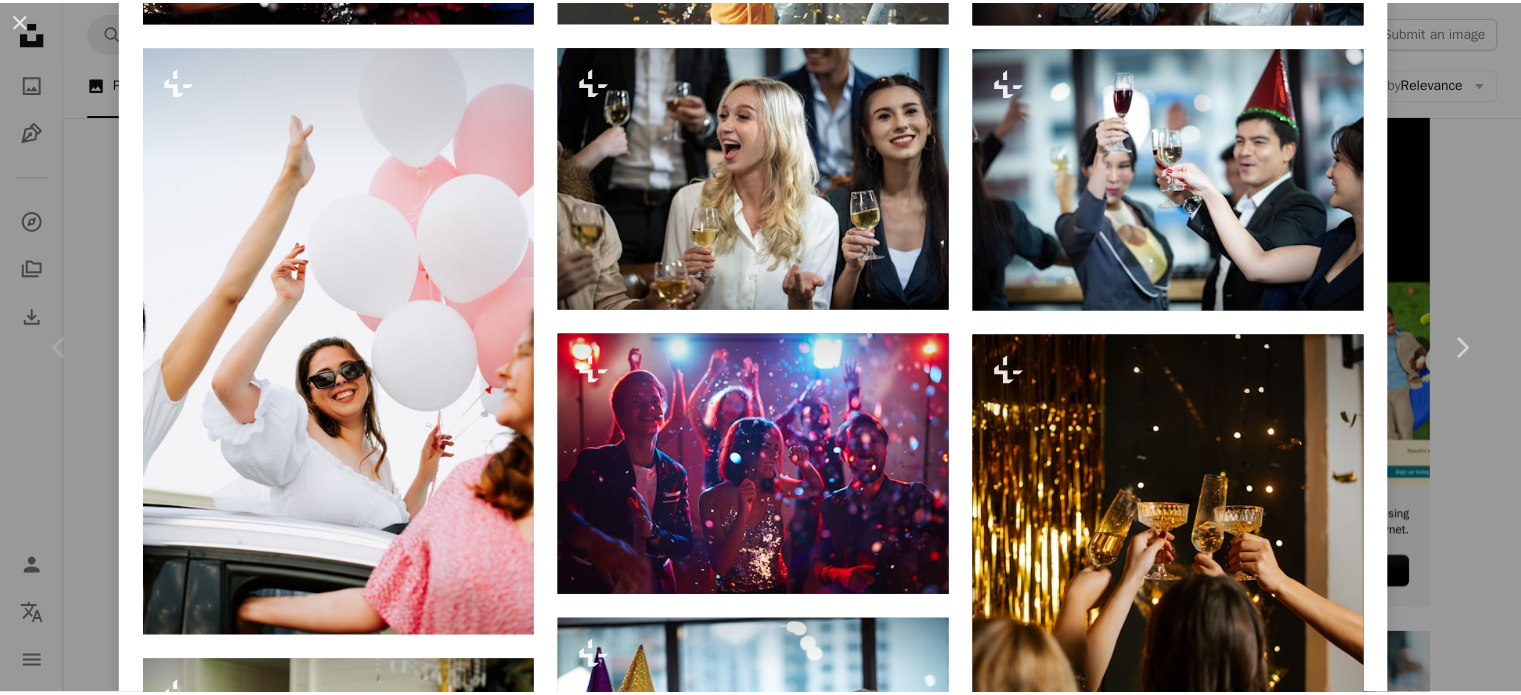 scroll, scrollTop: 1700, scrollLeft: 0, axis: vertical 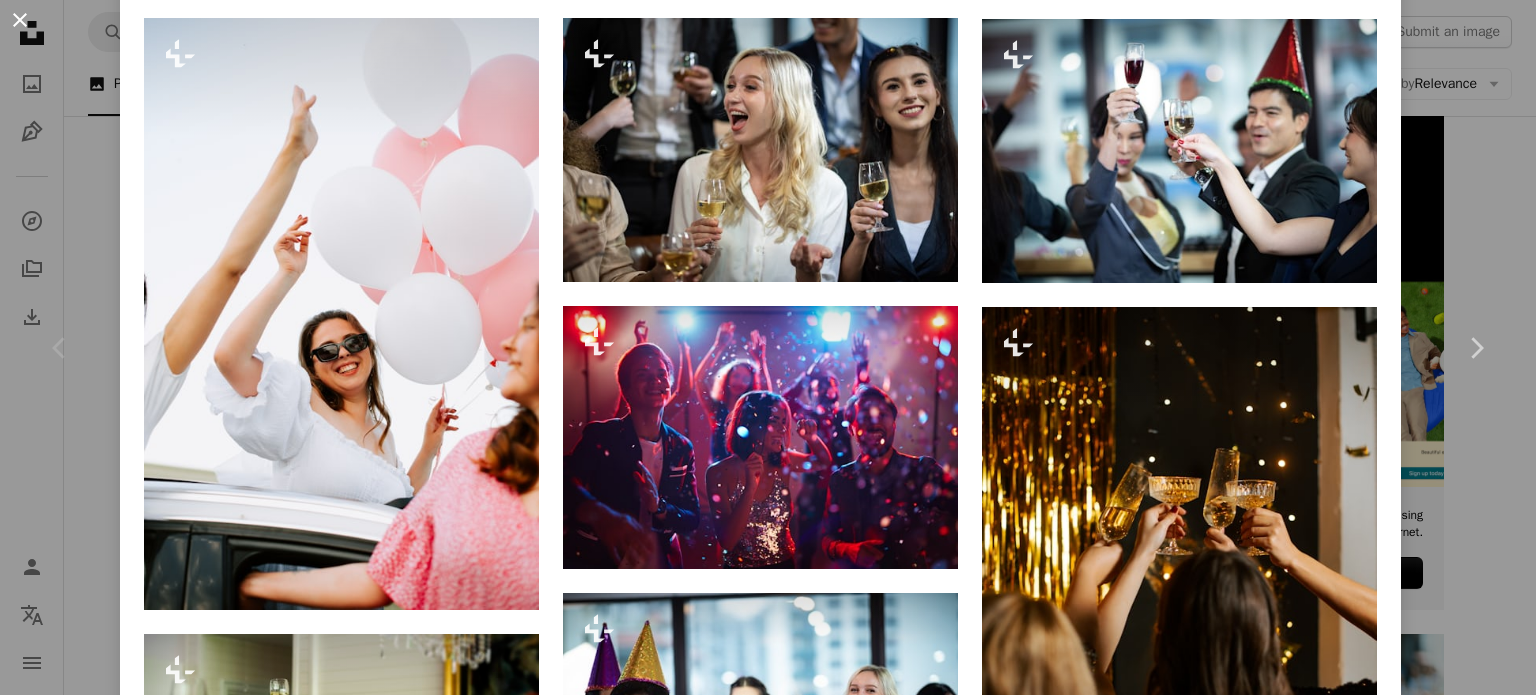 click on "An X shape" at bounding box center [20, 20] 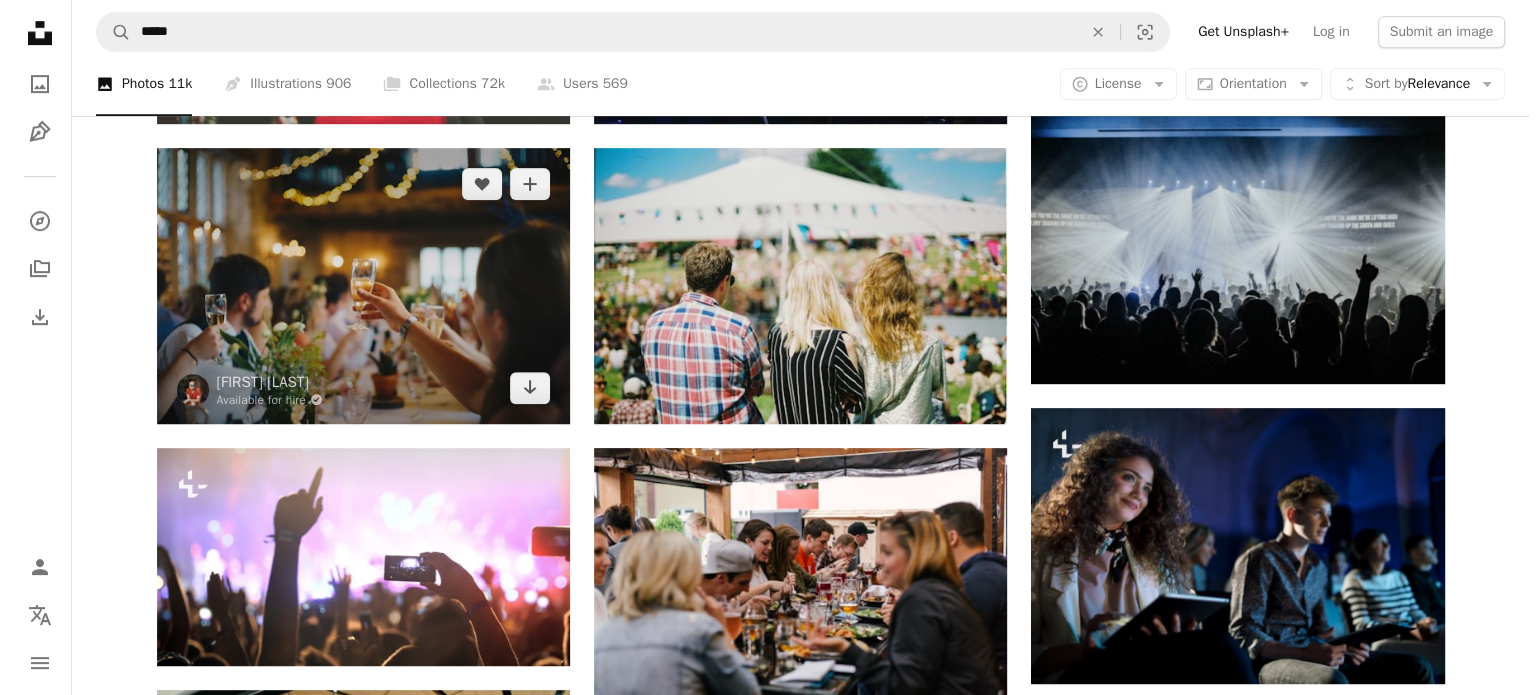 scroll, scrollTop: 1100, scrollLeft: 0, axis: vertical 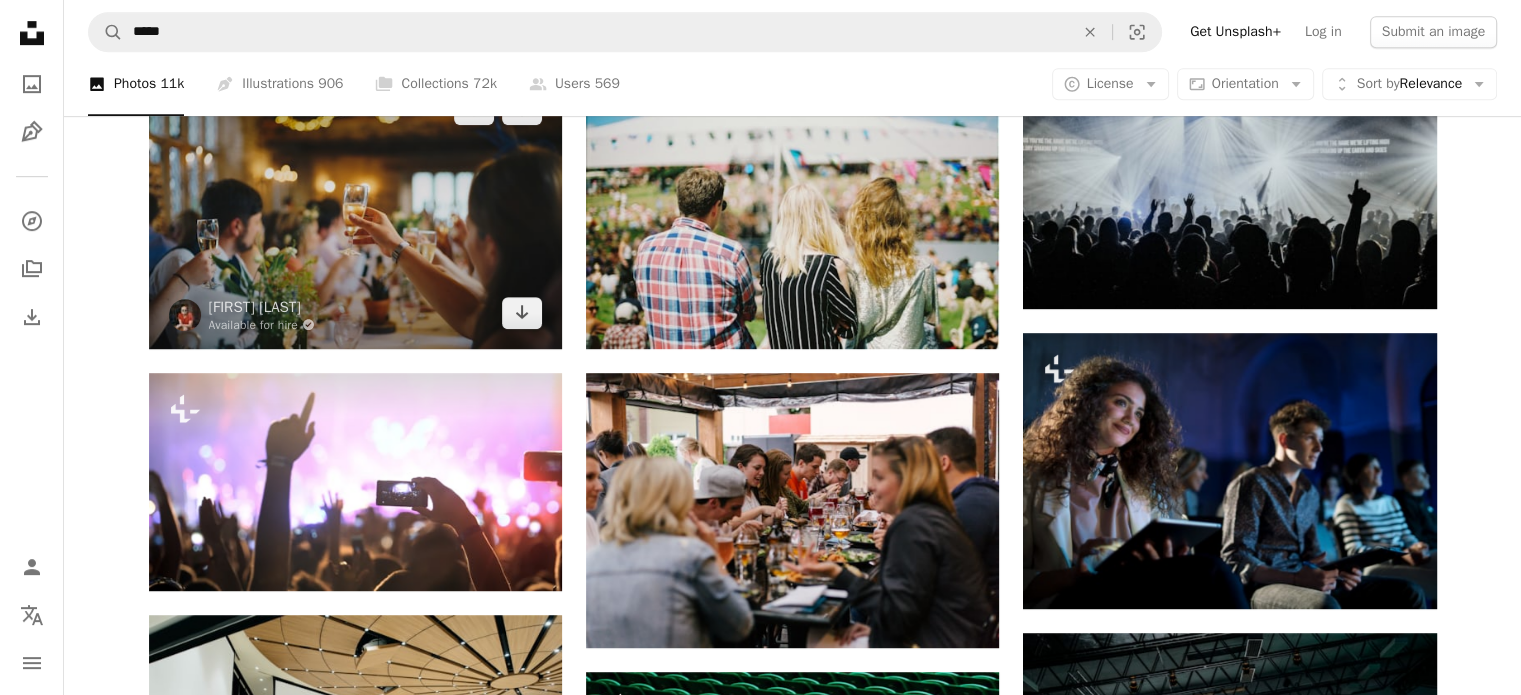 click at bounding box center [355, 210] 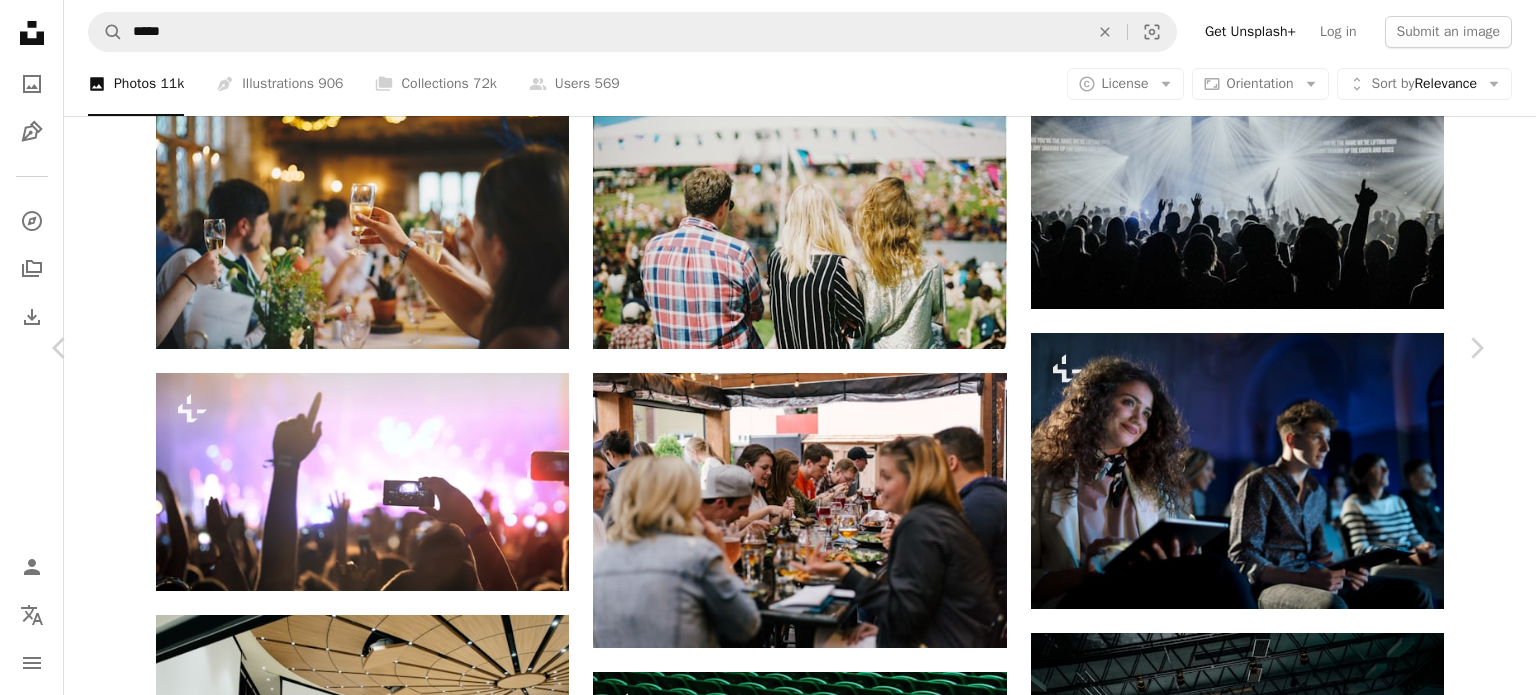 scroll, scrollTop: 400, scrollLeft: 0, axis: vertical 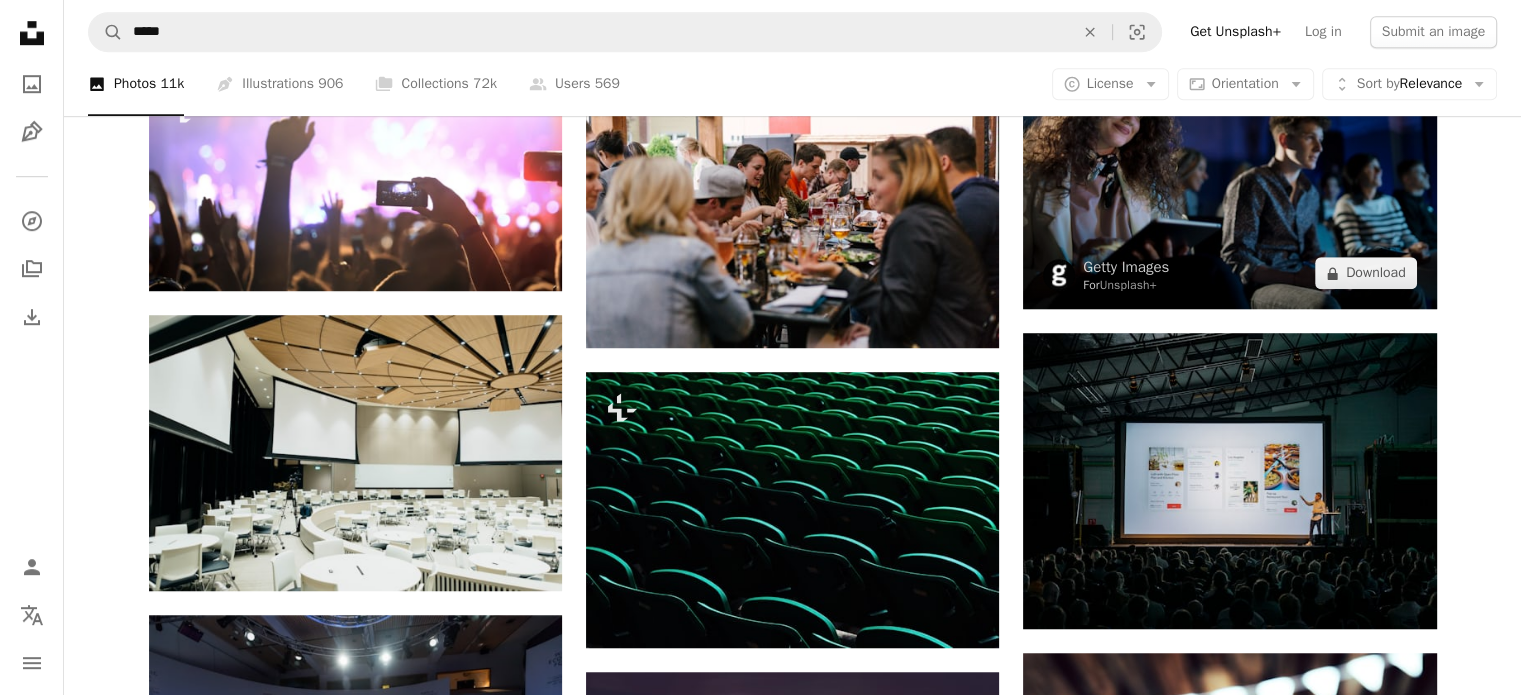 click at bounding box center [1229, 171] 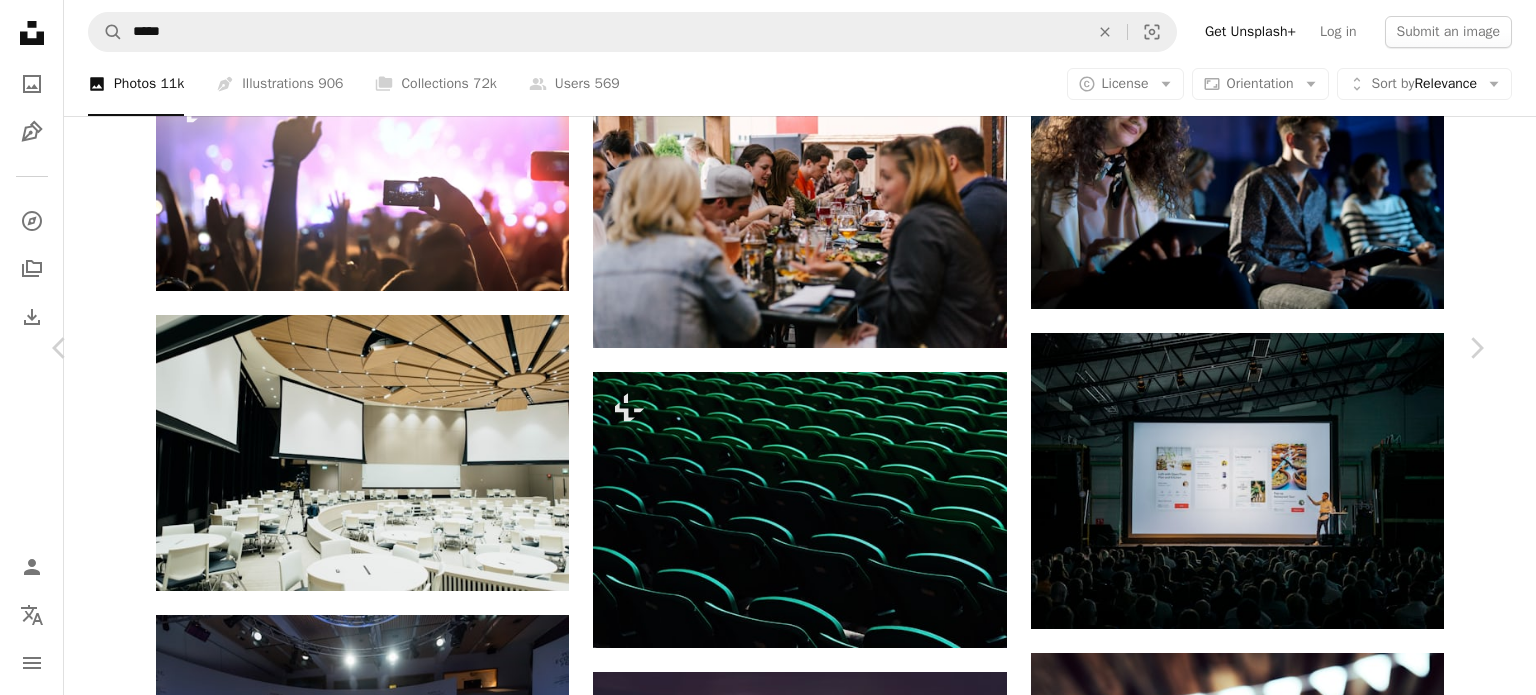 click on "An X shape" at bounding box center [20, 20] 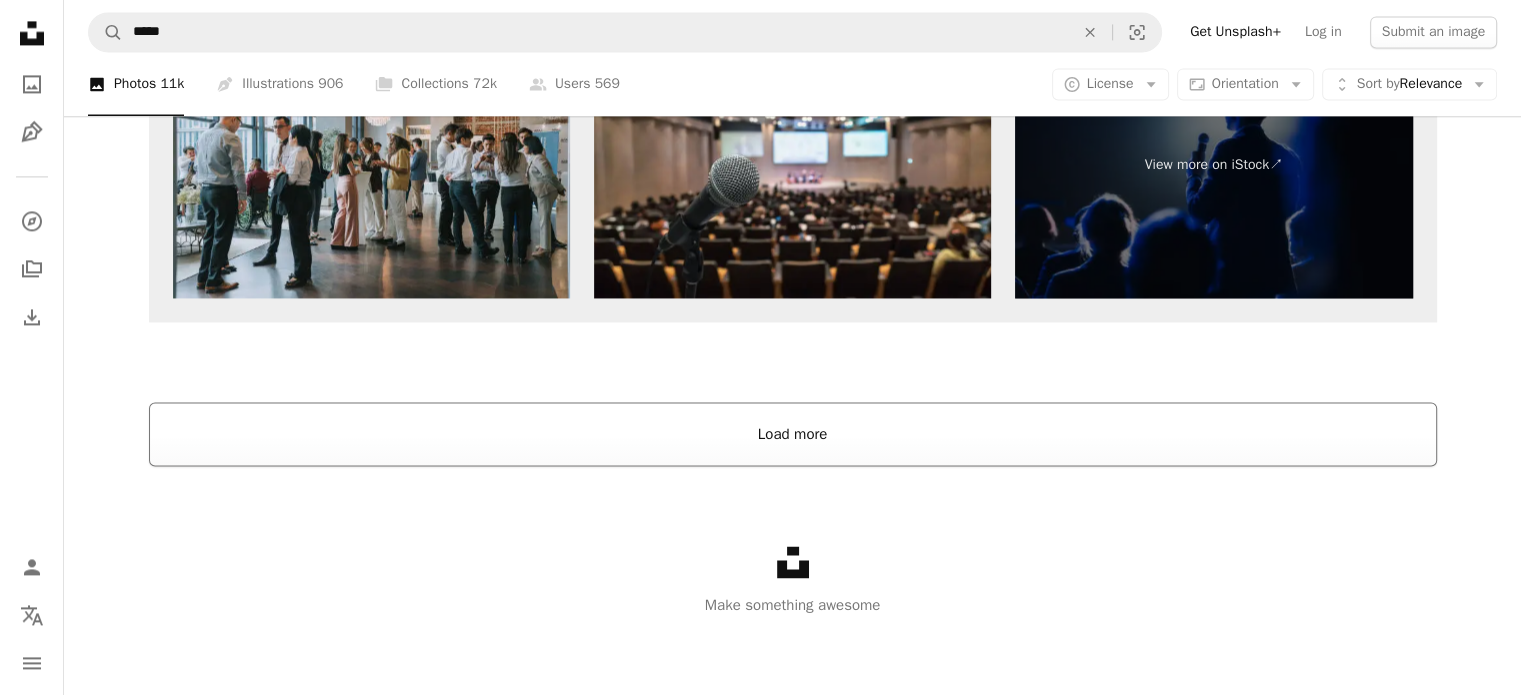 click on "Load more" at bounding box center (793, 434) 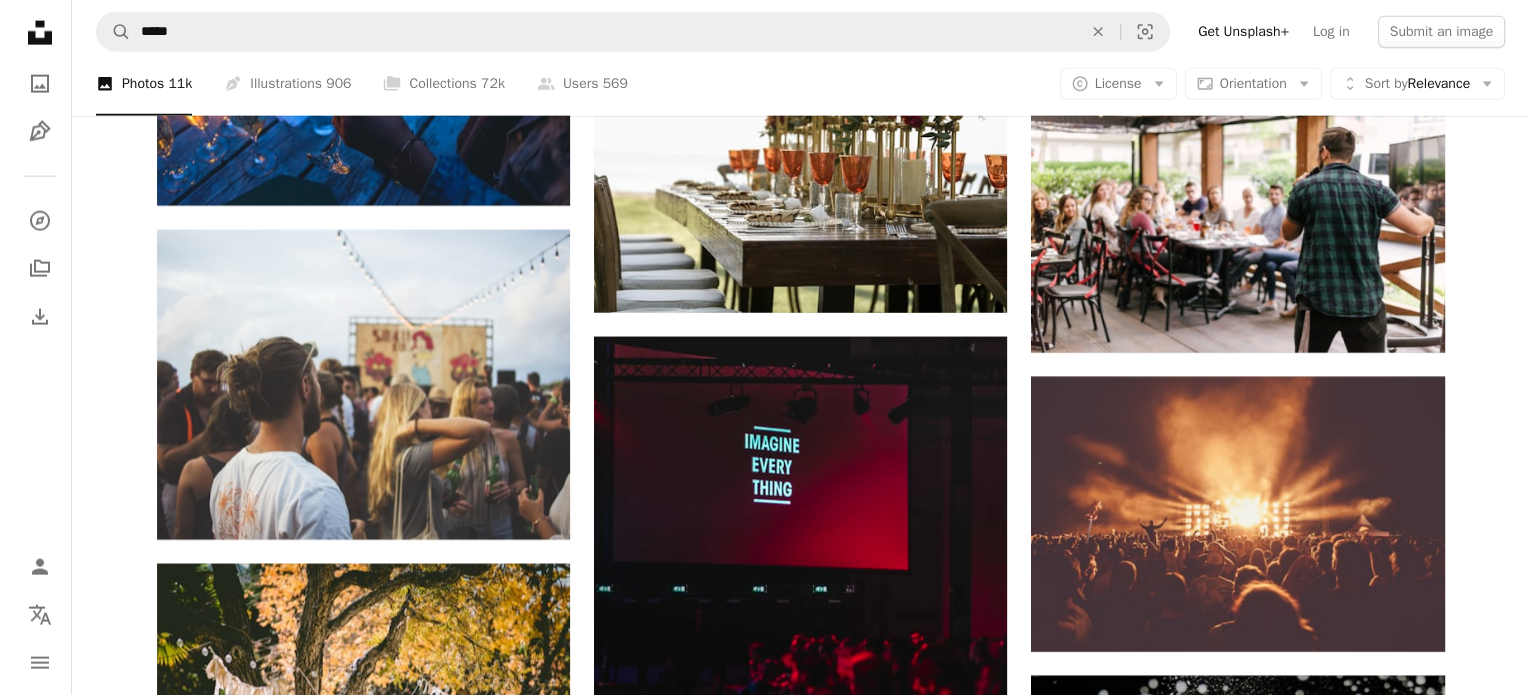 scroll, scrollTop: 4760, scrollLeft: 0, axis: vertical 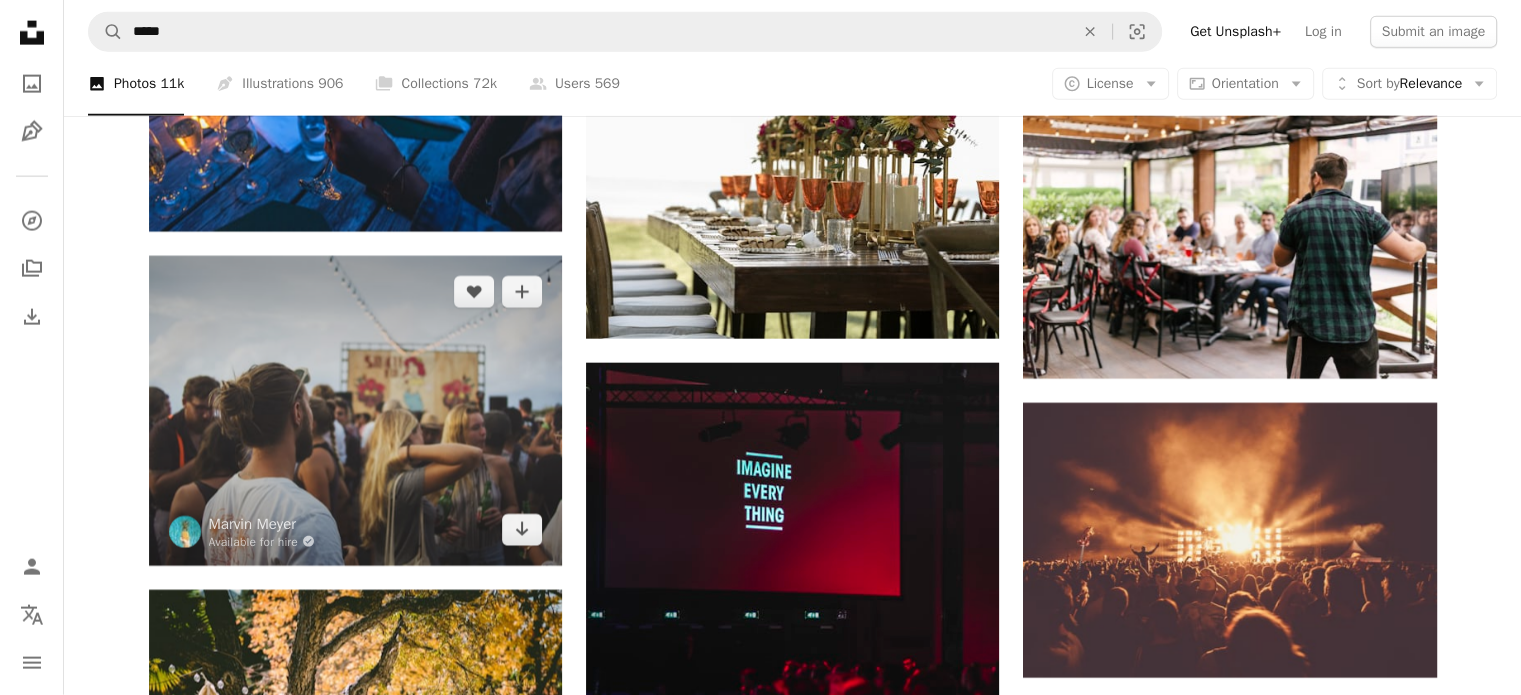 click at bounding box center [355, 411] 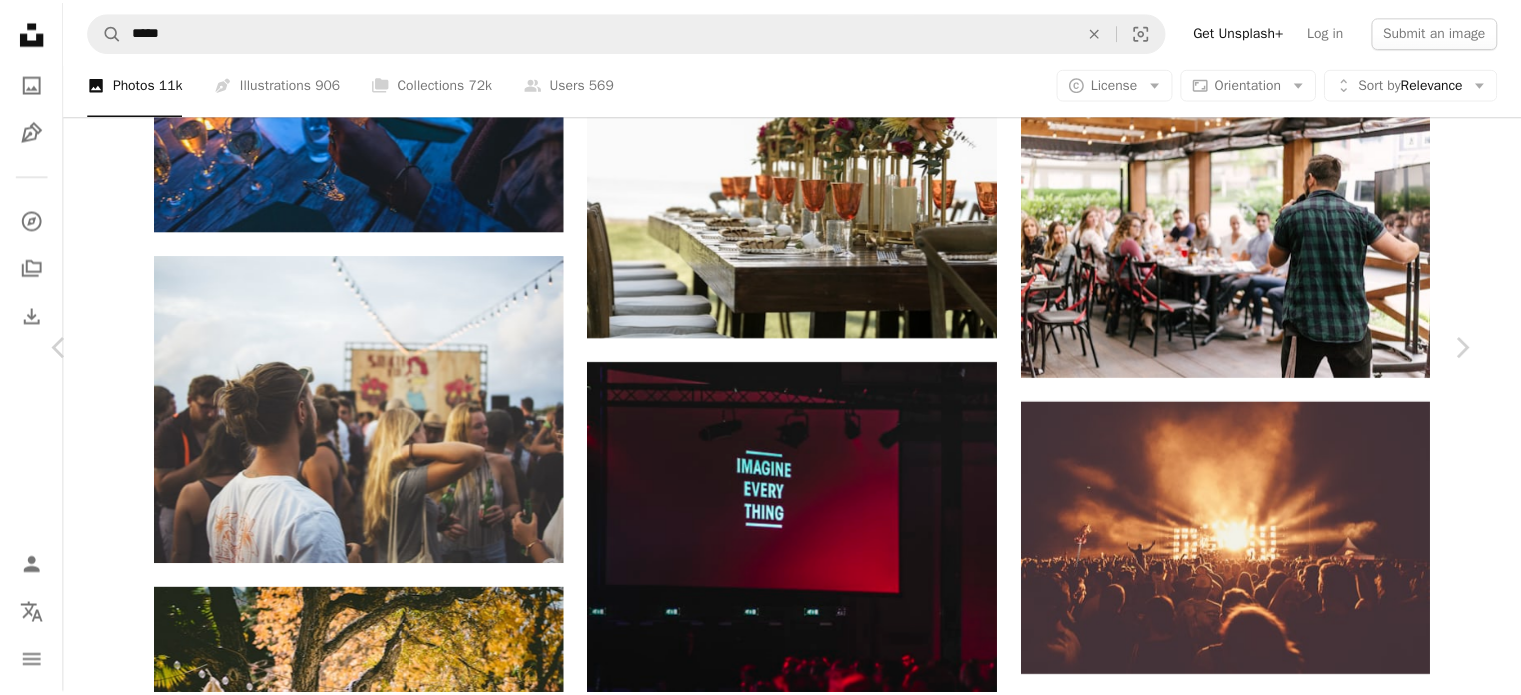 scroll, scrollTop: 0, scrollLeft: 0, axis: both 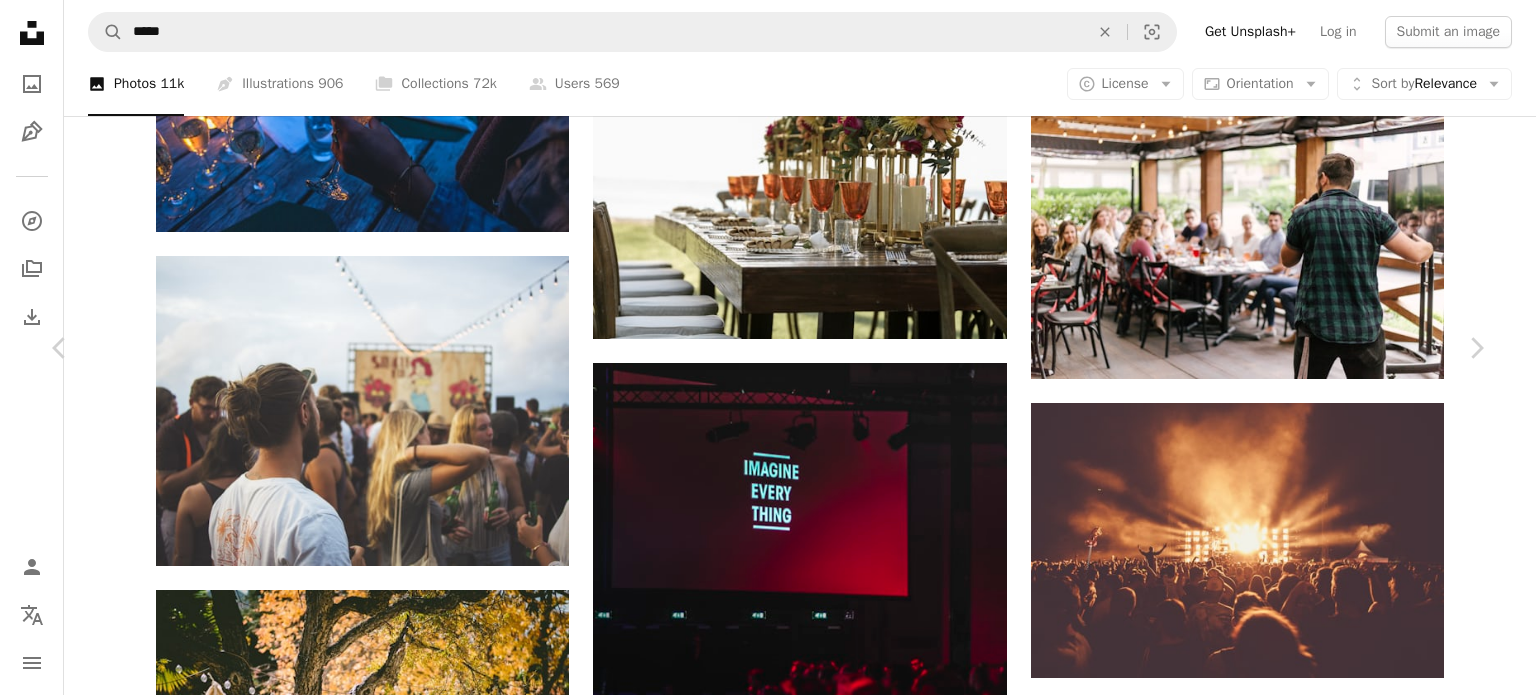 click on "An X shape" at bounding box center (20, 20) 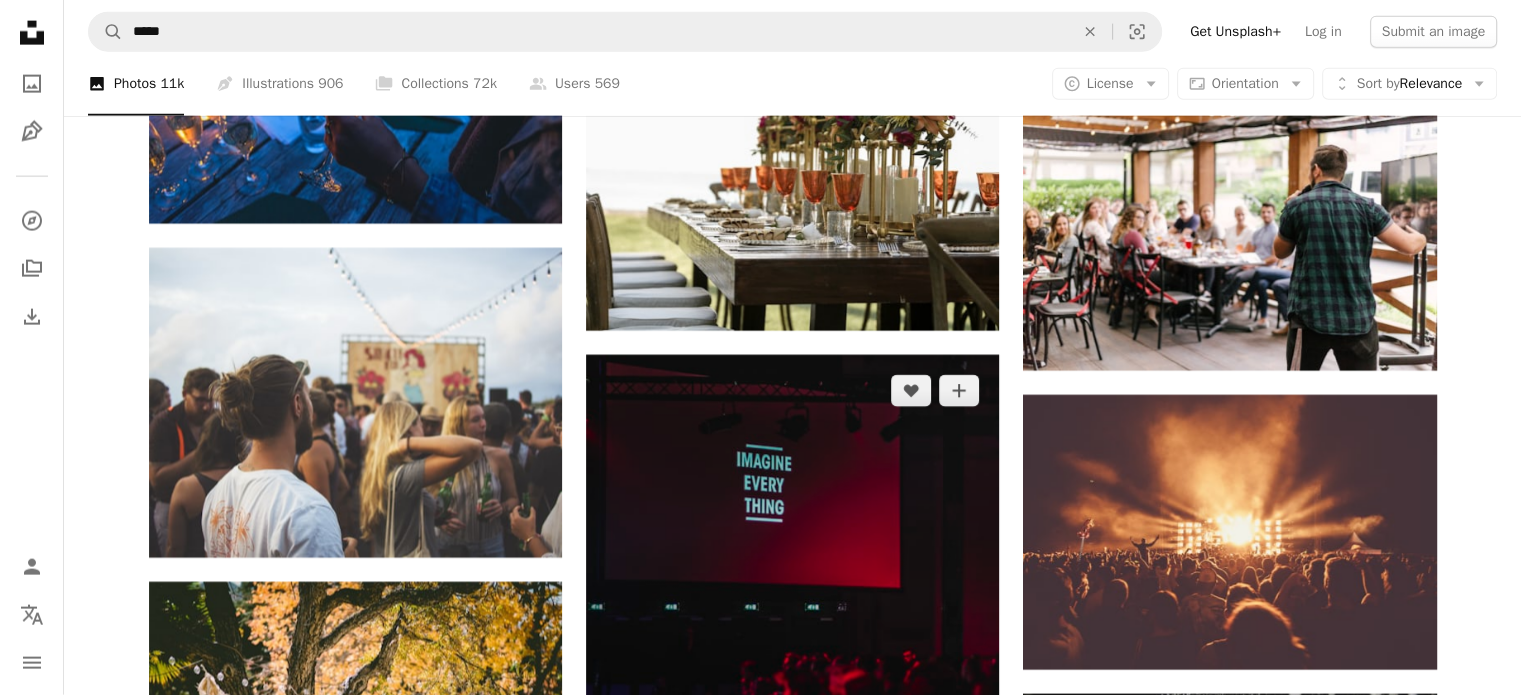 scroll, scrollTop: 4760, scrollLeft: 0, axis: vertical 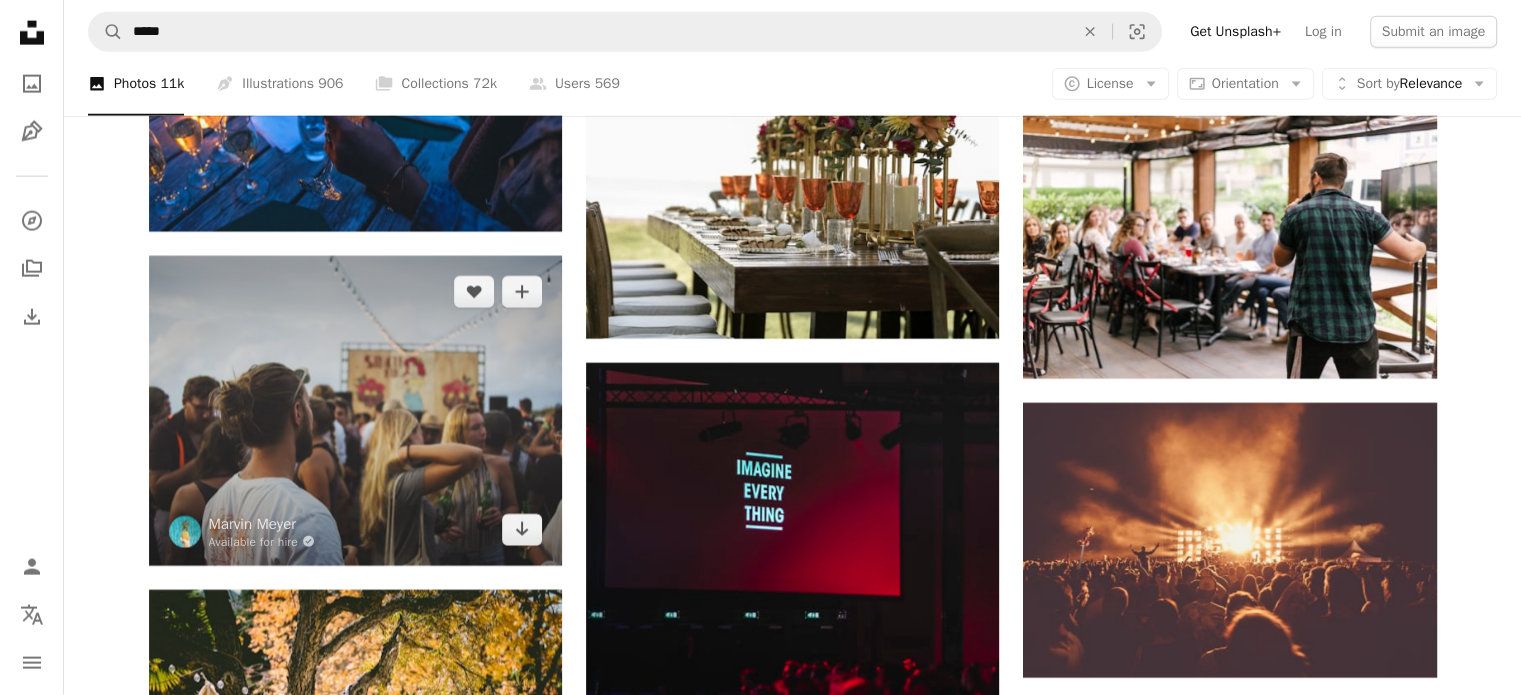 click at bounding box center (355, 411) 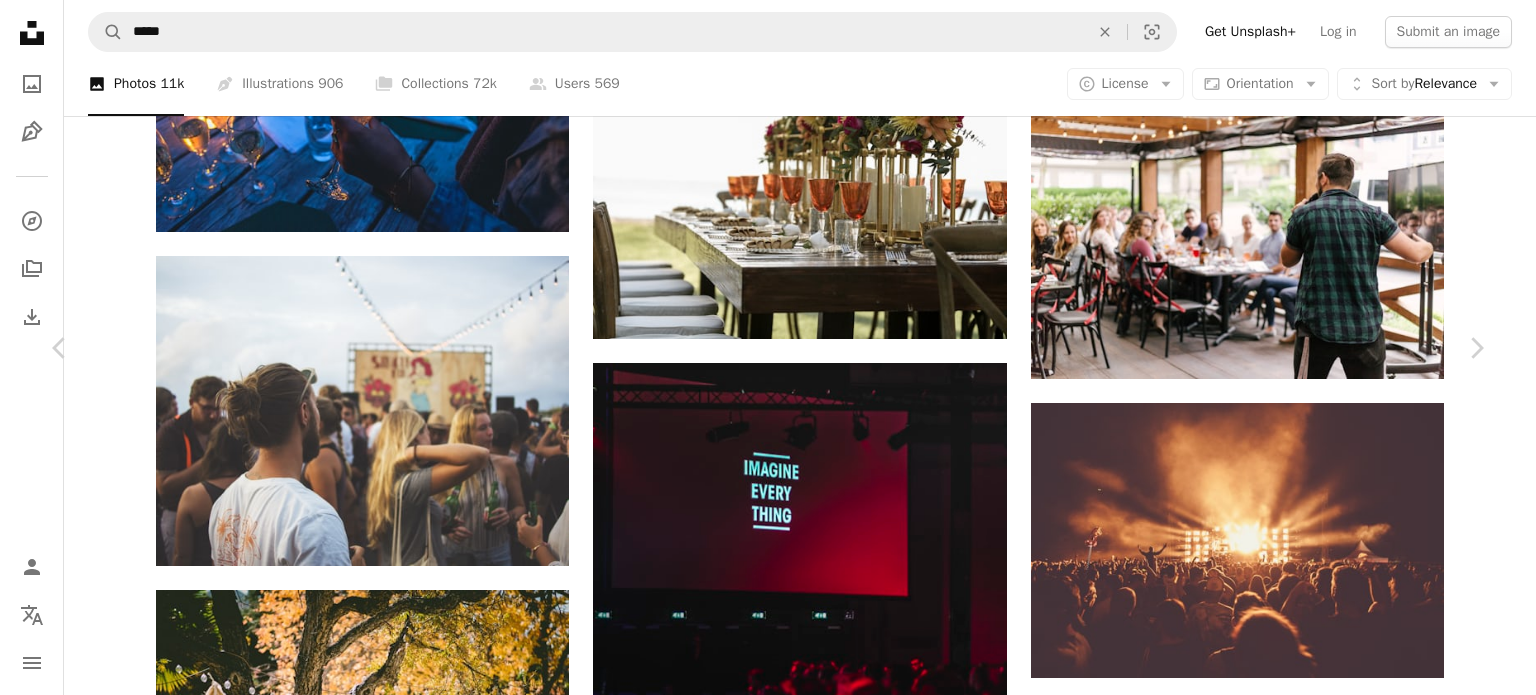 click on "An X shape" at bounding box center [20, 20] 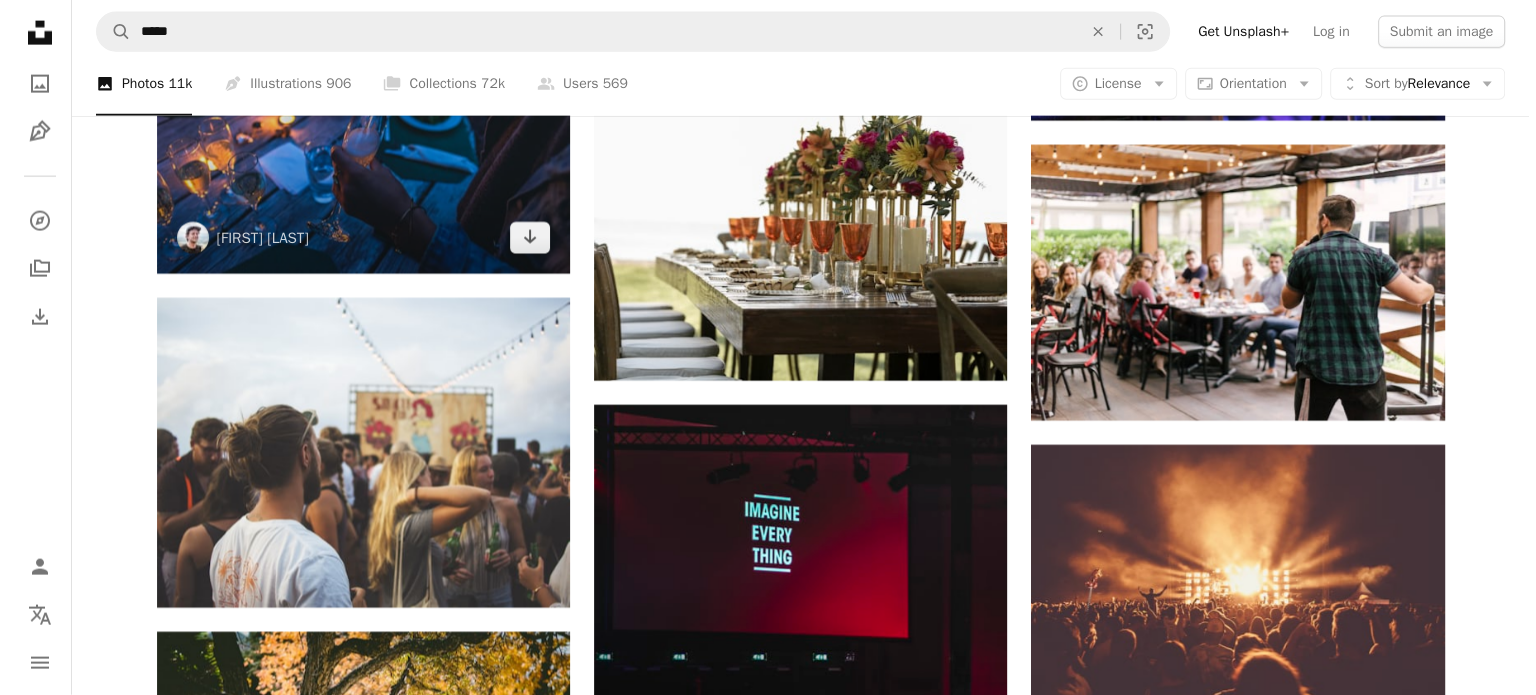 scroll, scrollTop: 4560, scrollLeft: 0, axis: vertical 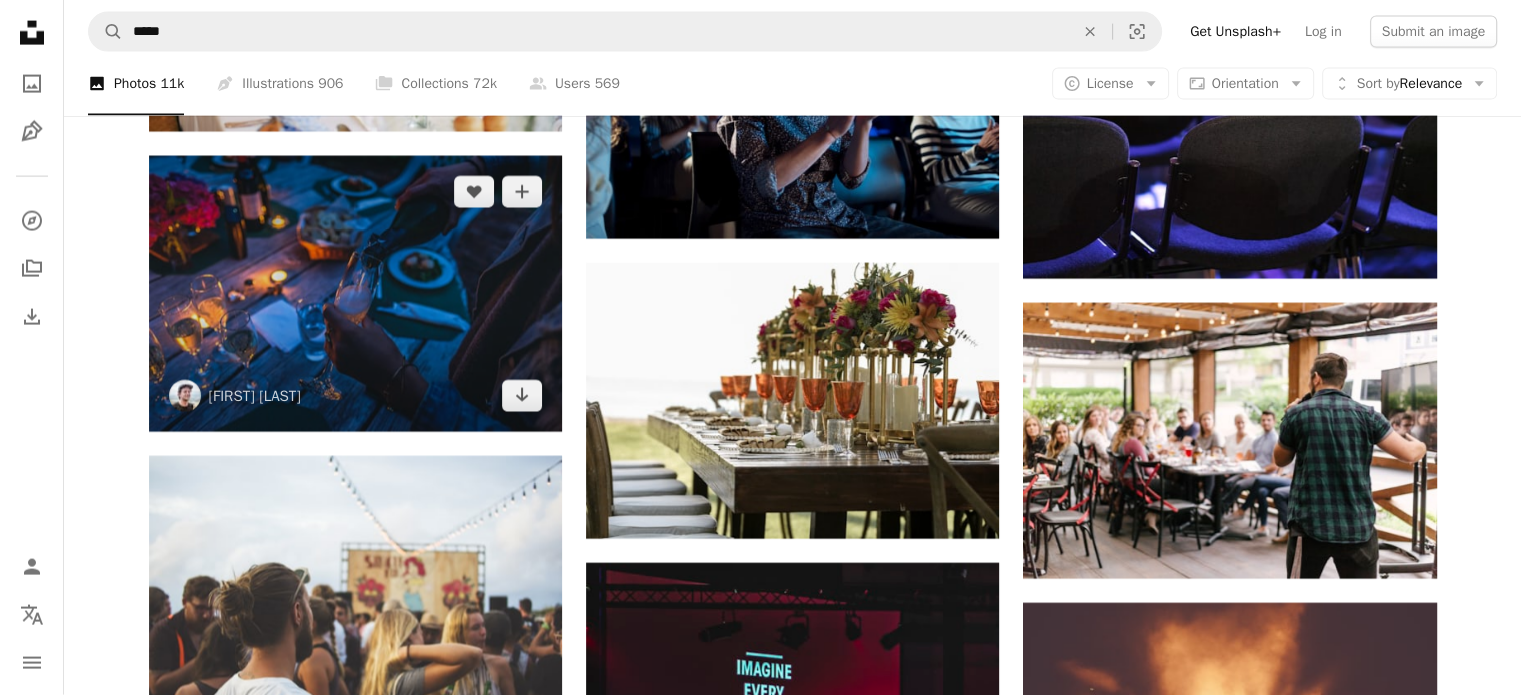 click at bounding box center [355, 293] 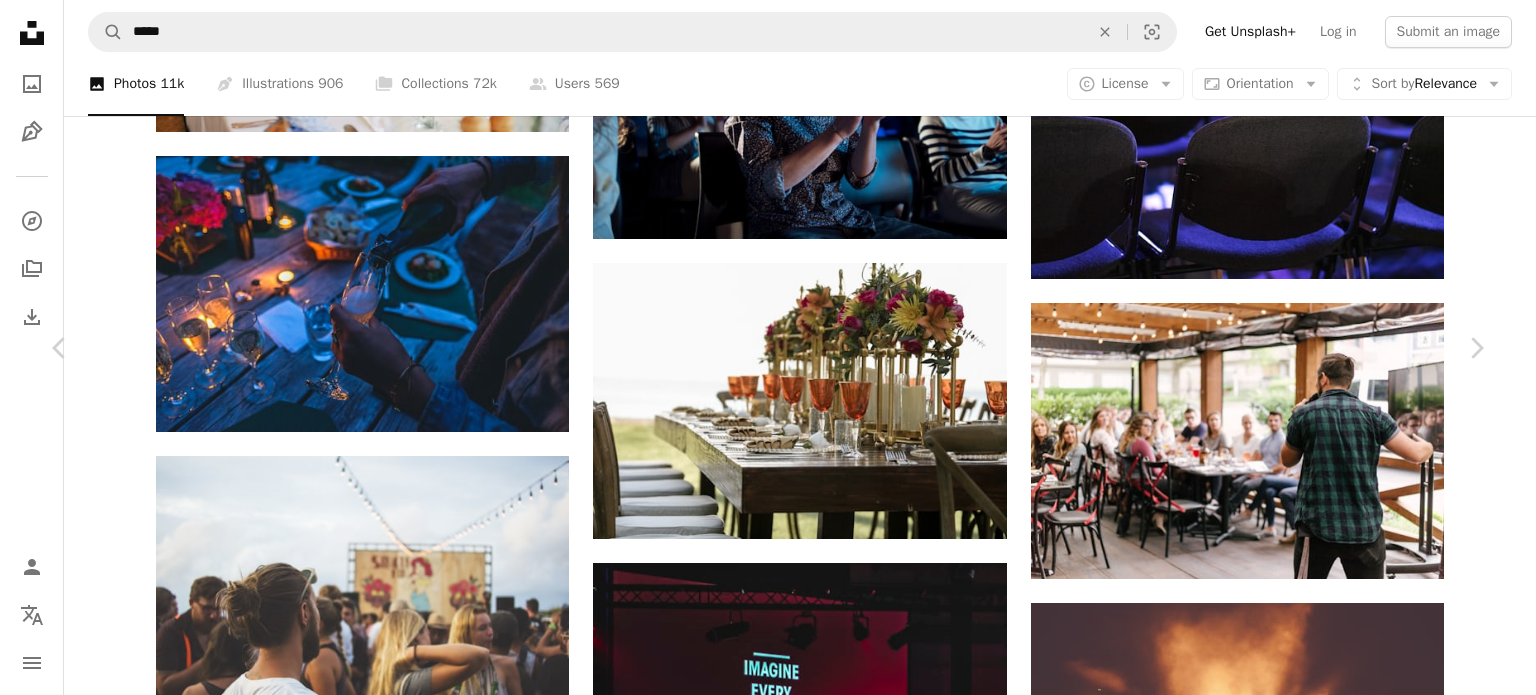 click at bounding box center (760, 11501) 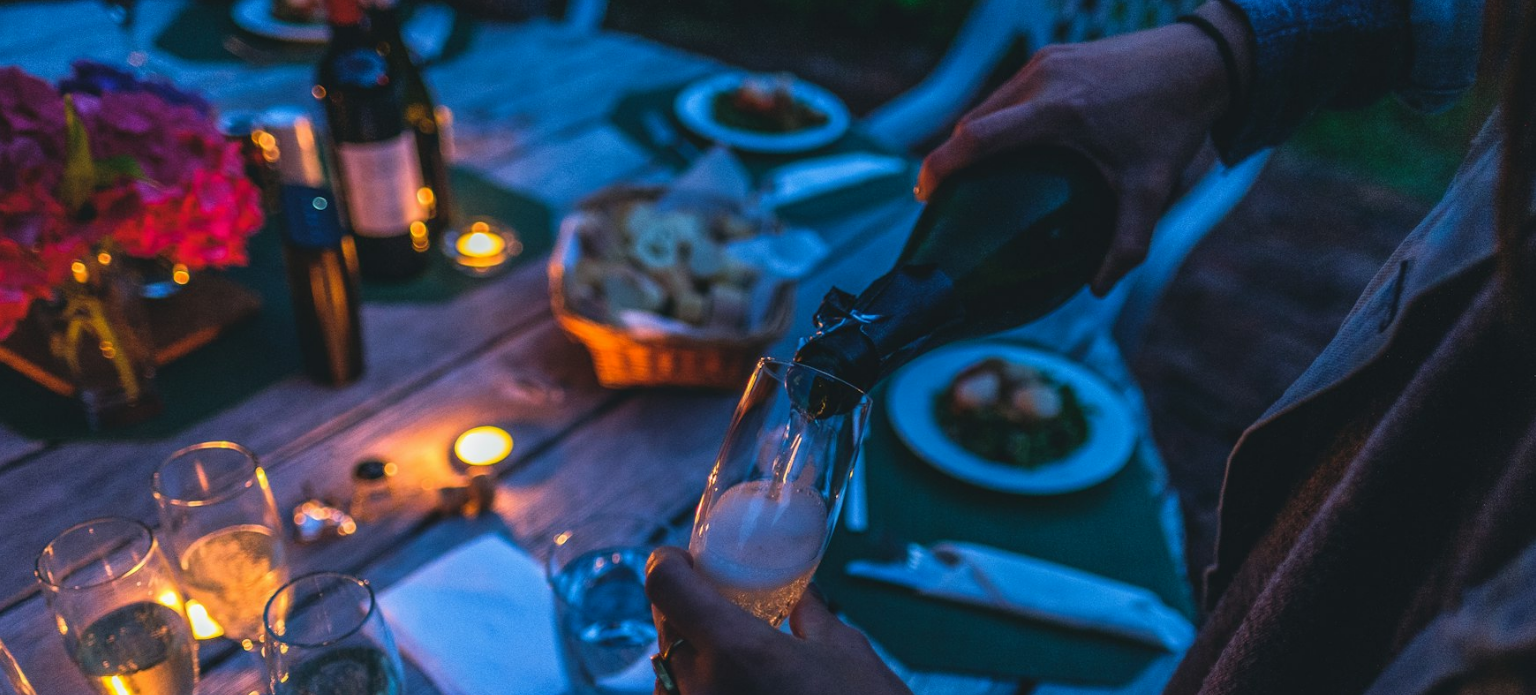 scroll, scrollTop: 155, scrollLeft: 0, axis: vertical 